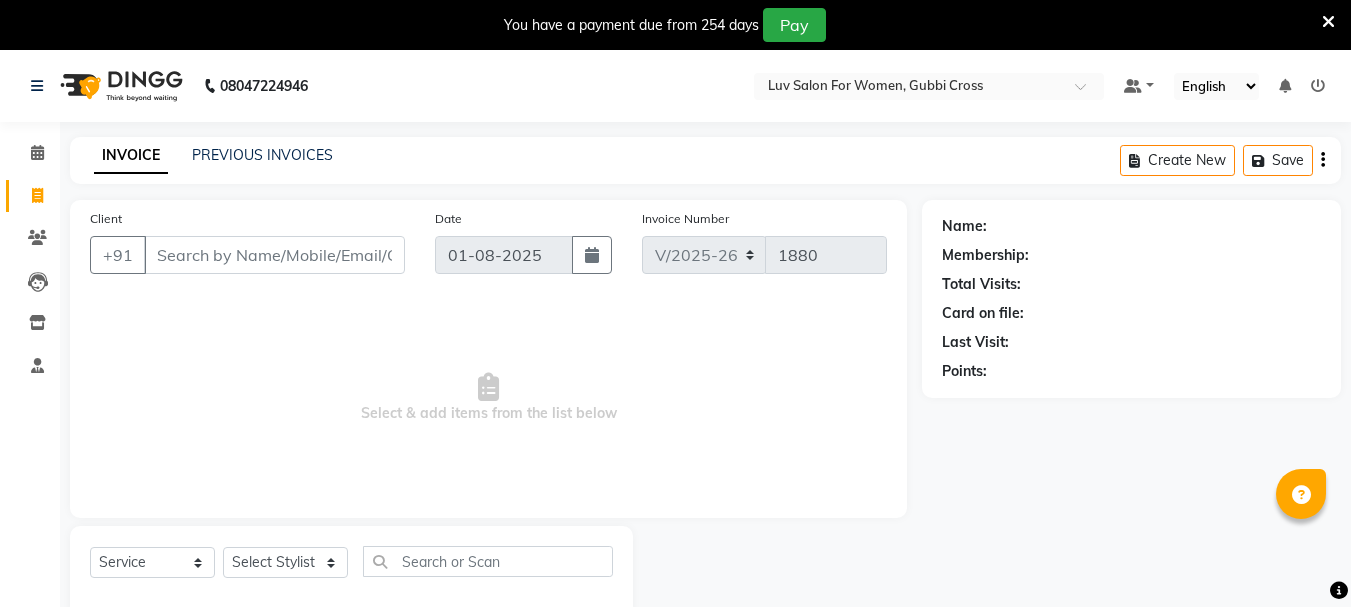 select on "7221" 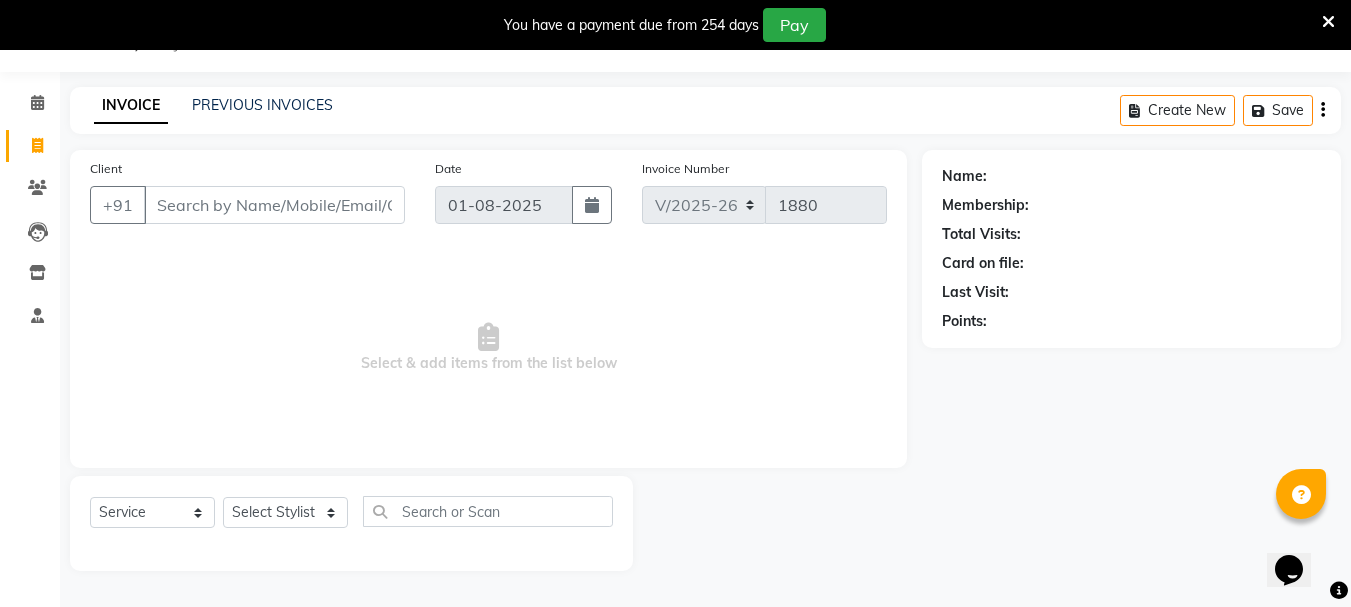 scroll, scrollTop: 0, scrollLeft: 0, axis: both 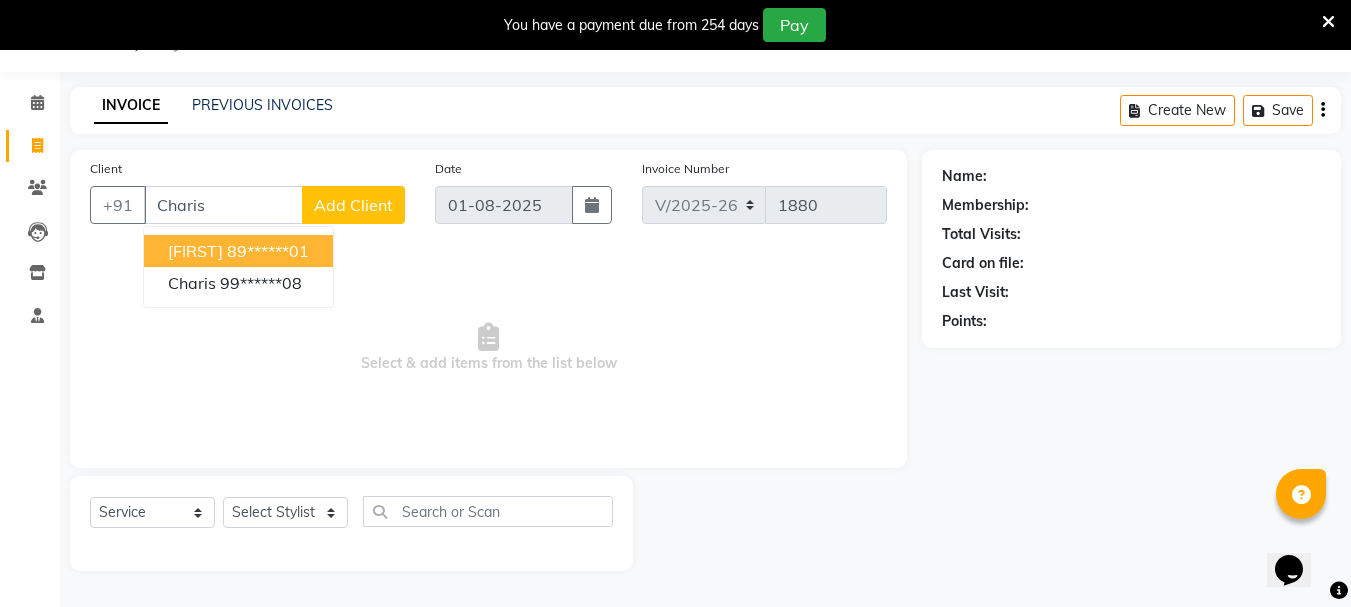 click on "[FIRST] [PHONE]" at bounding box center (238, 251) 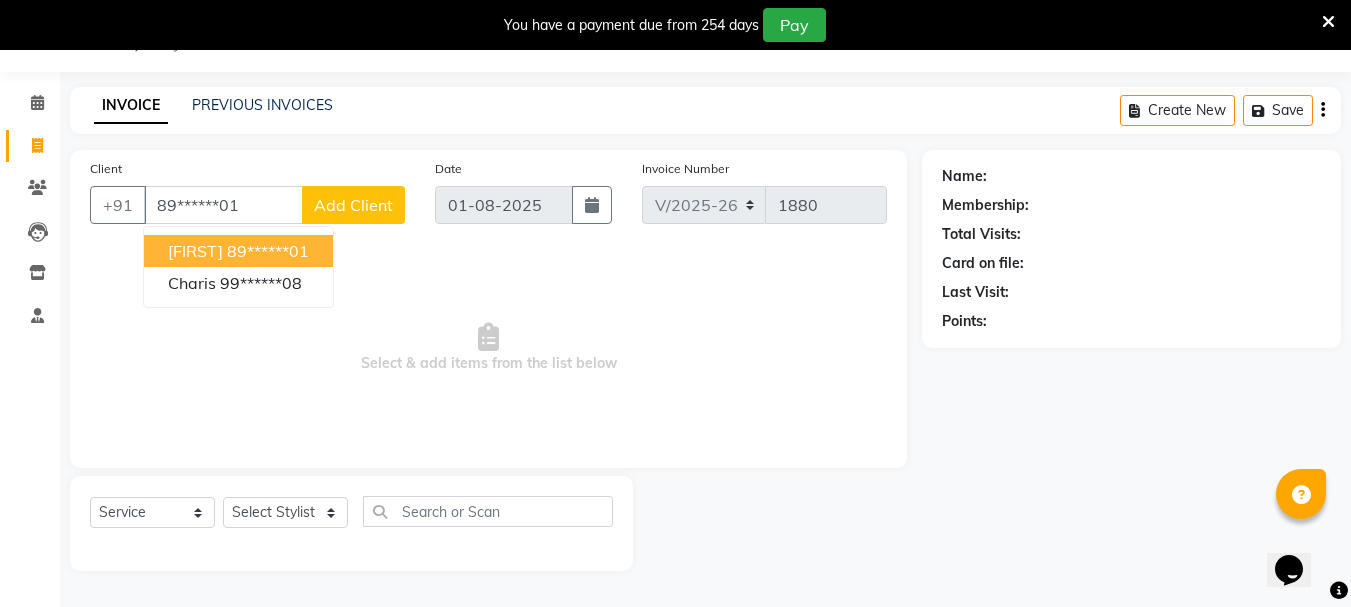 type on "89******01" 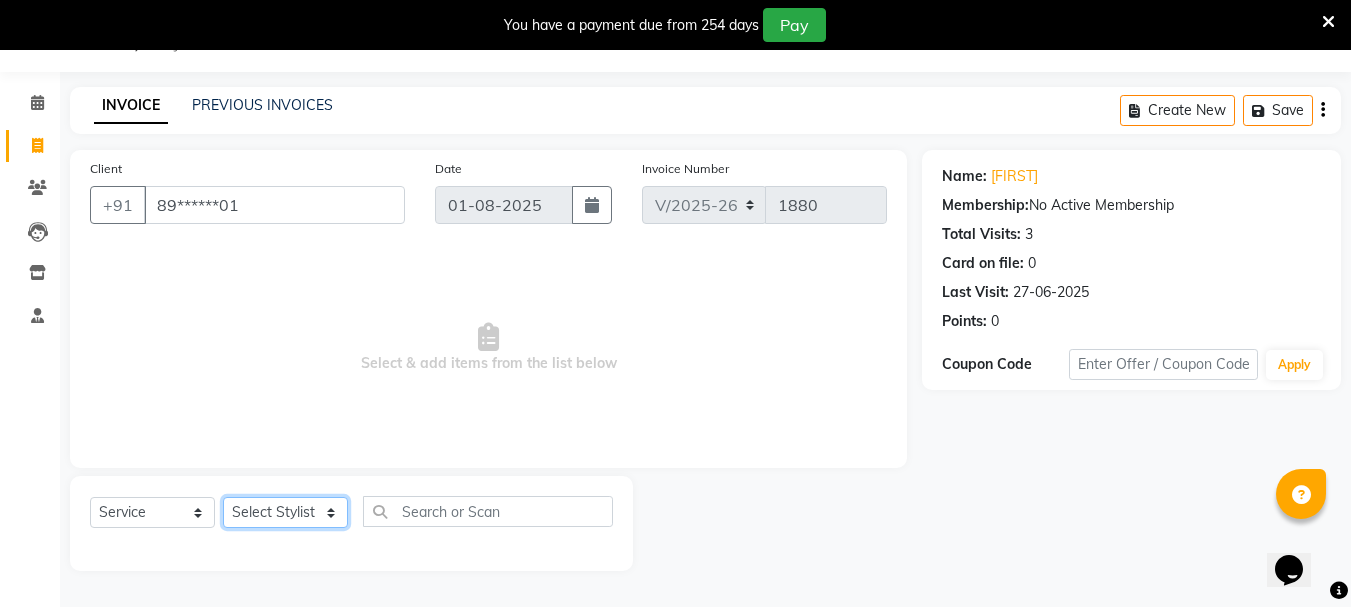 click on "Select Stylist [FIRST] [LAST] [FIRST] [FIRST] [FIRST] [FIRST] [FIRST] [FIRST] [FIRST] [FIRST] [FIRST] [FIRST] [FIRST] [FIRST] [FIRST] [FIRST] [FIRST] [FIRST] [FIRST] [FIRST] [FIRST]" 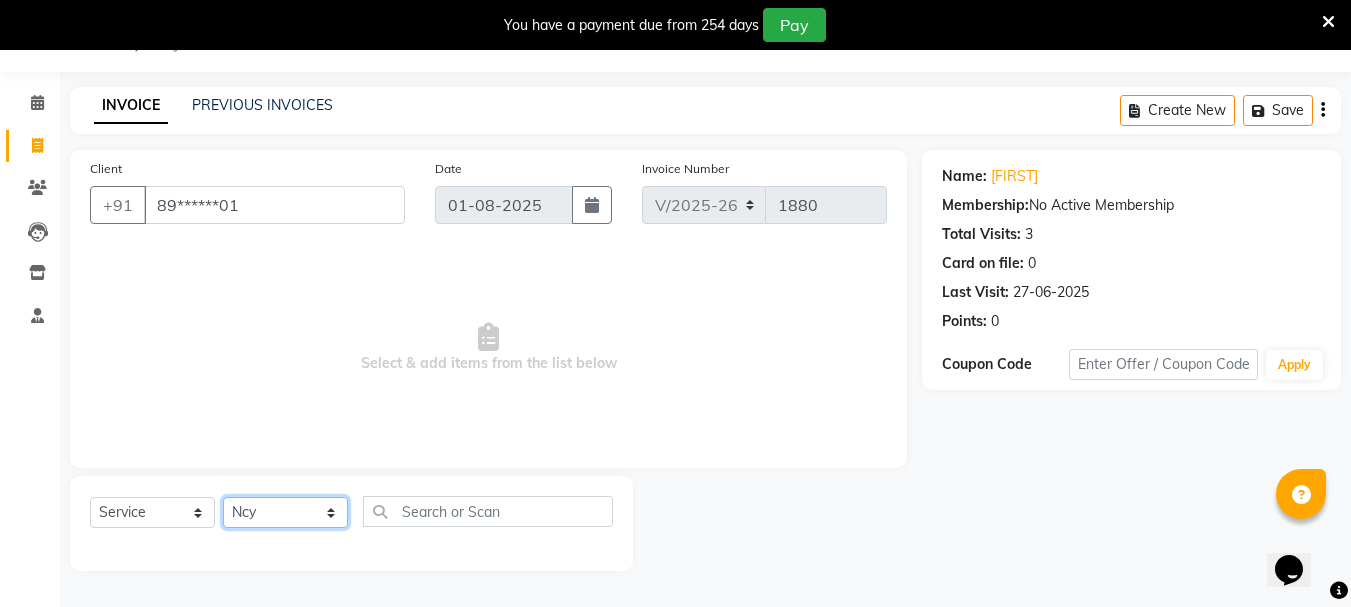 click on "Select Stylist [FIRST] [LAST] [FIRST] [FIRST] [FIRST] [FIRST] [FIRST] [FIRST] [FIRST] [FIRST] [FIRST] [FIRST] [FIRST] [FIRST] [FIRST] [FIRST] [FIRST] [FIRST] [FIRST] [FIRST] [FIRST]" 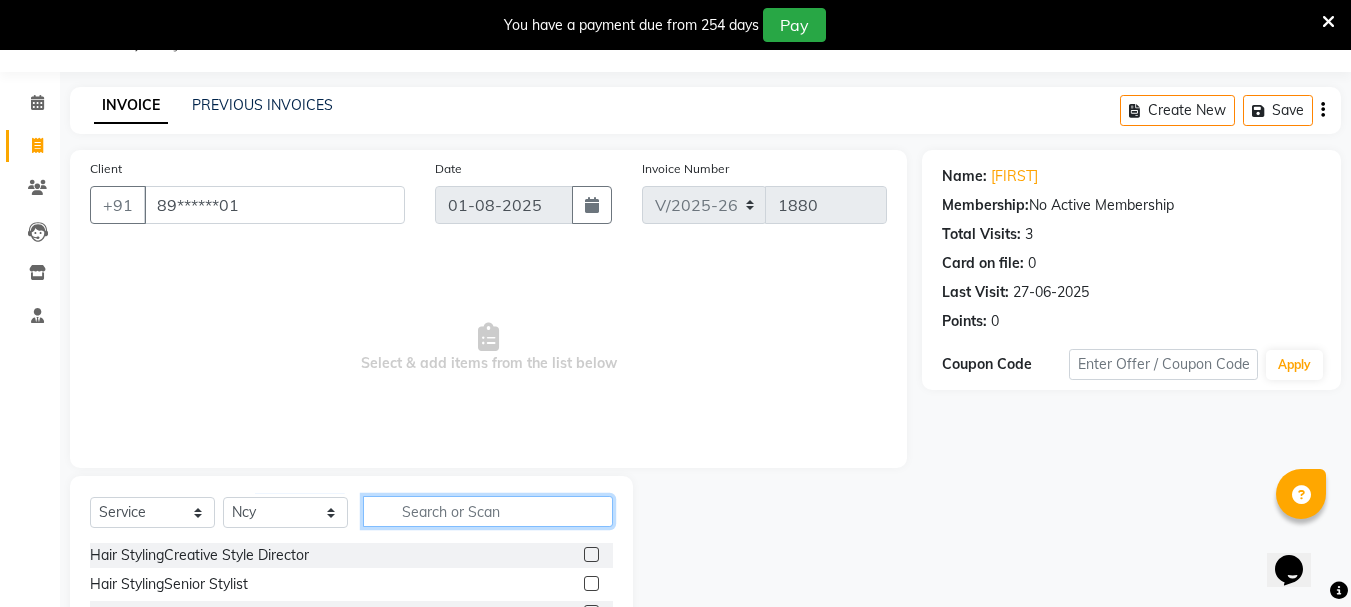 click 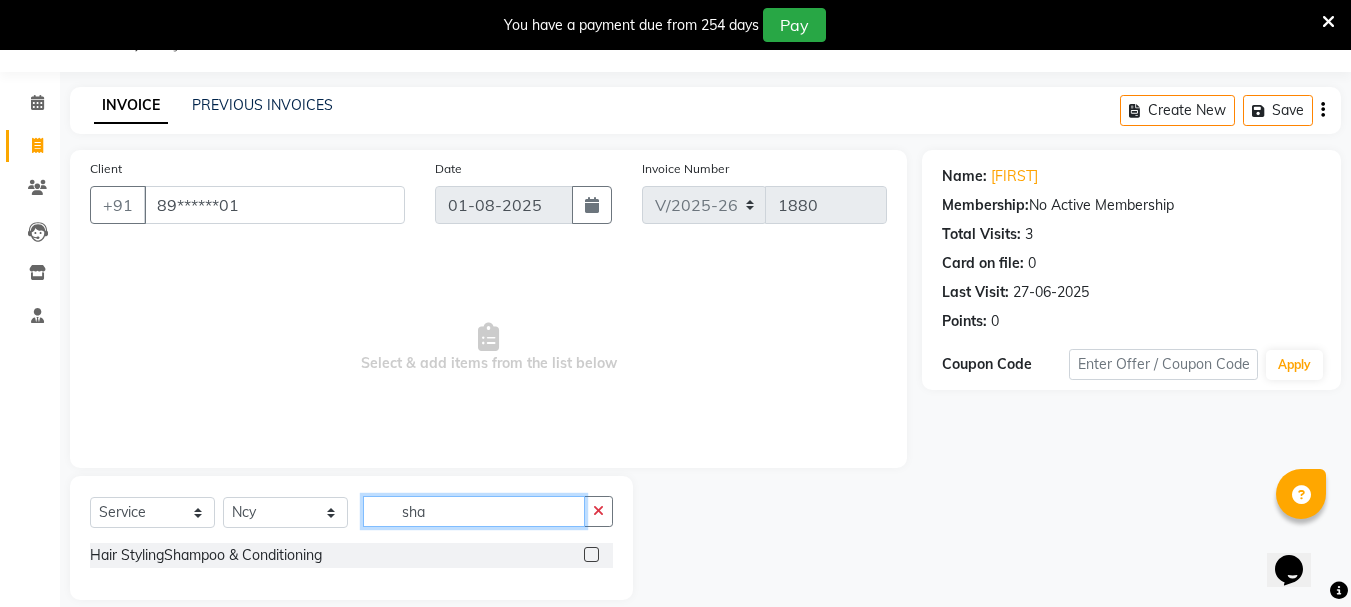 type on "sha" 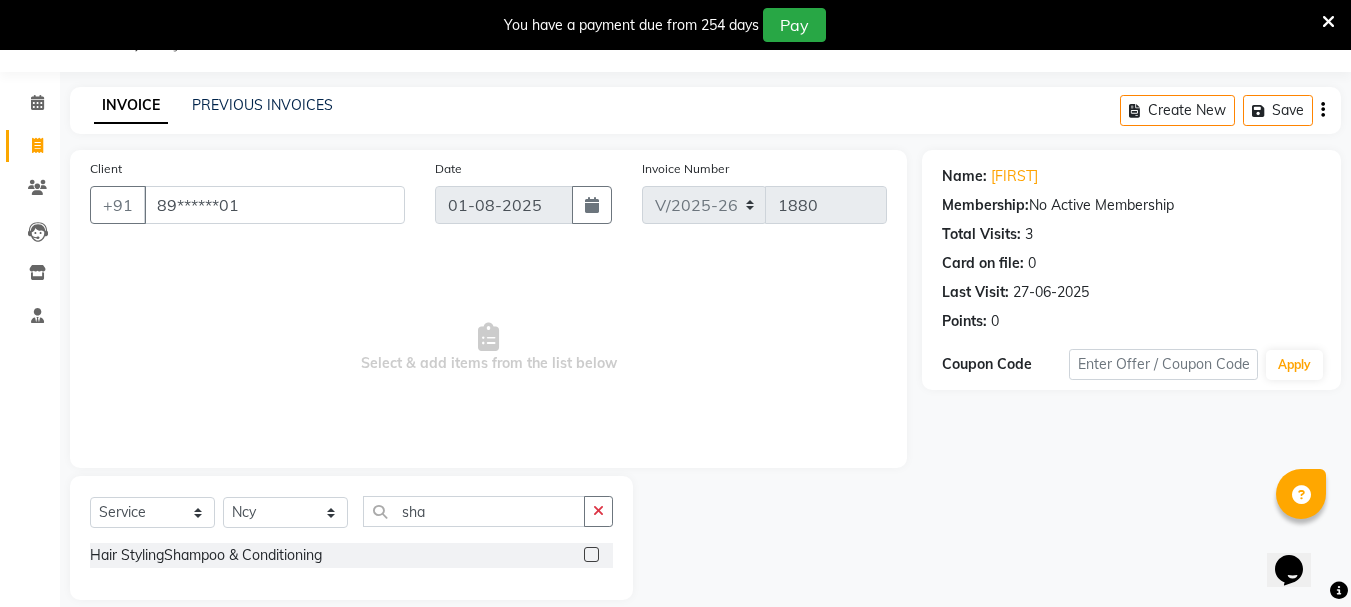 click 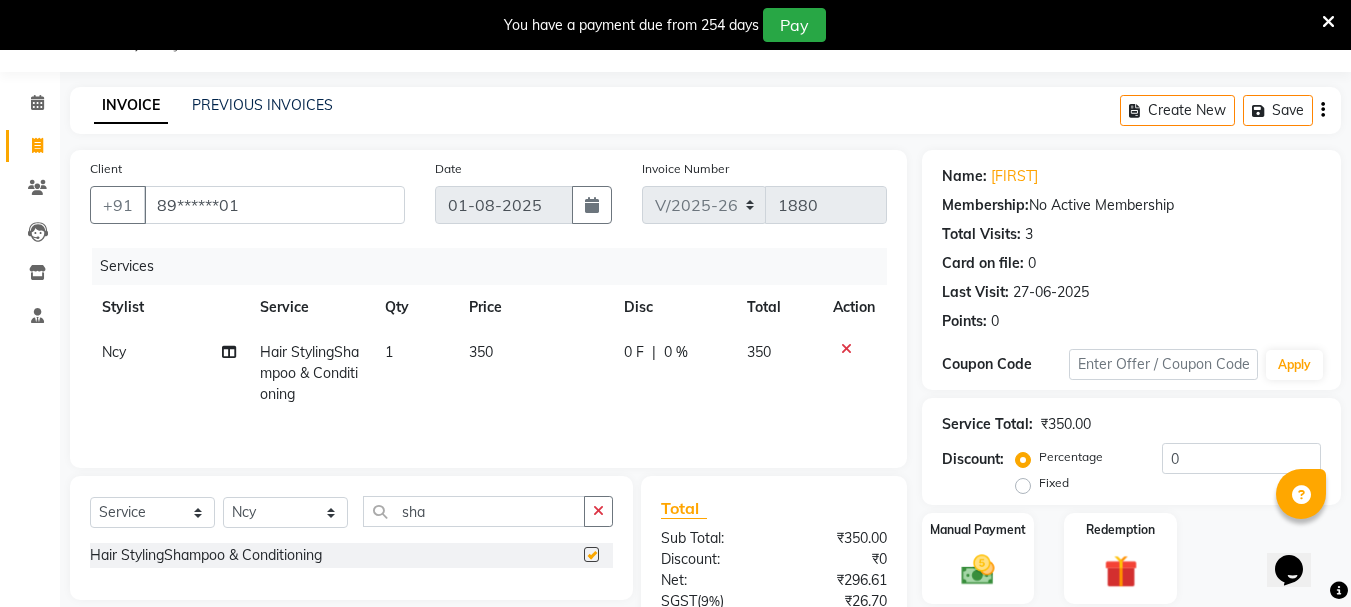 checkbox on "false" 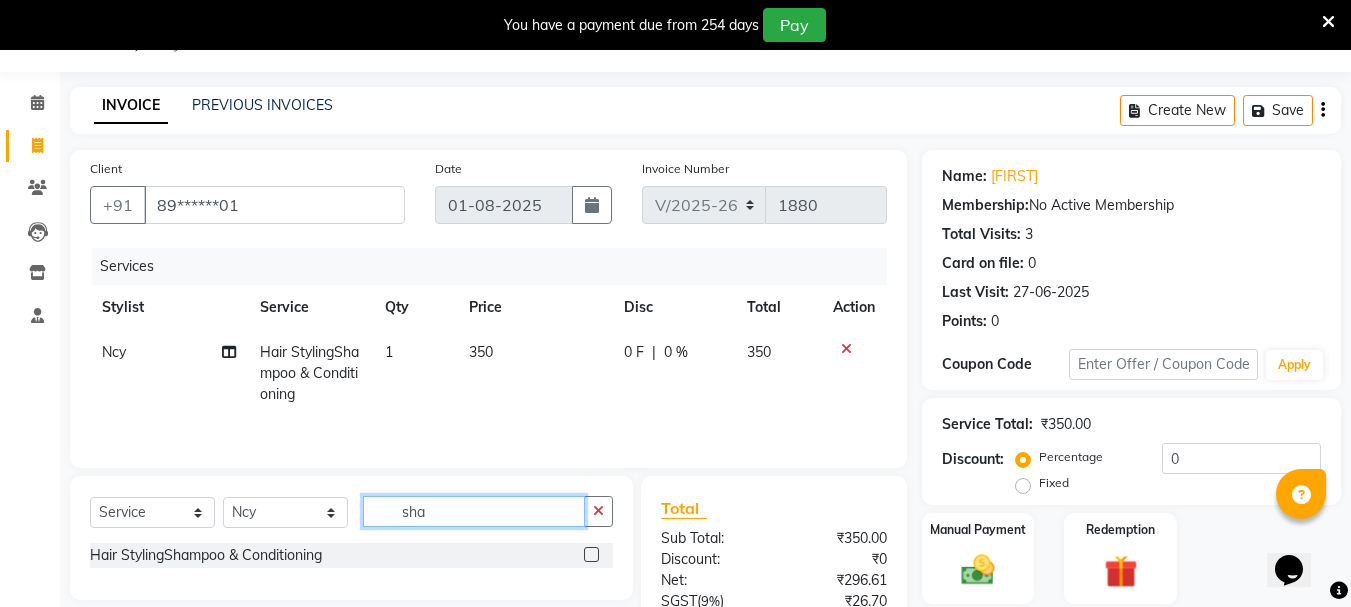 click on "sha" 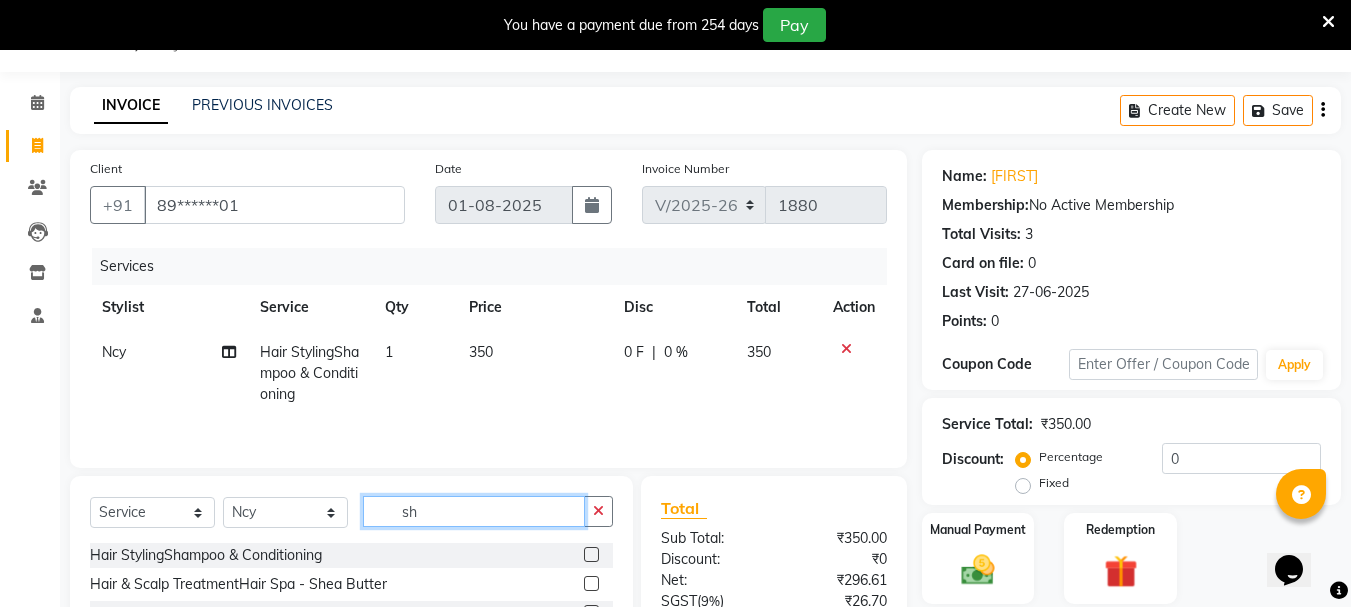 type on "s" 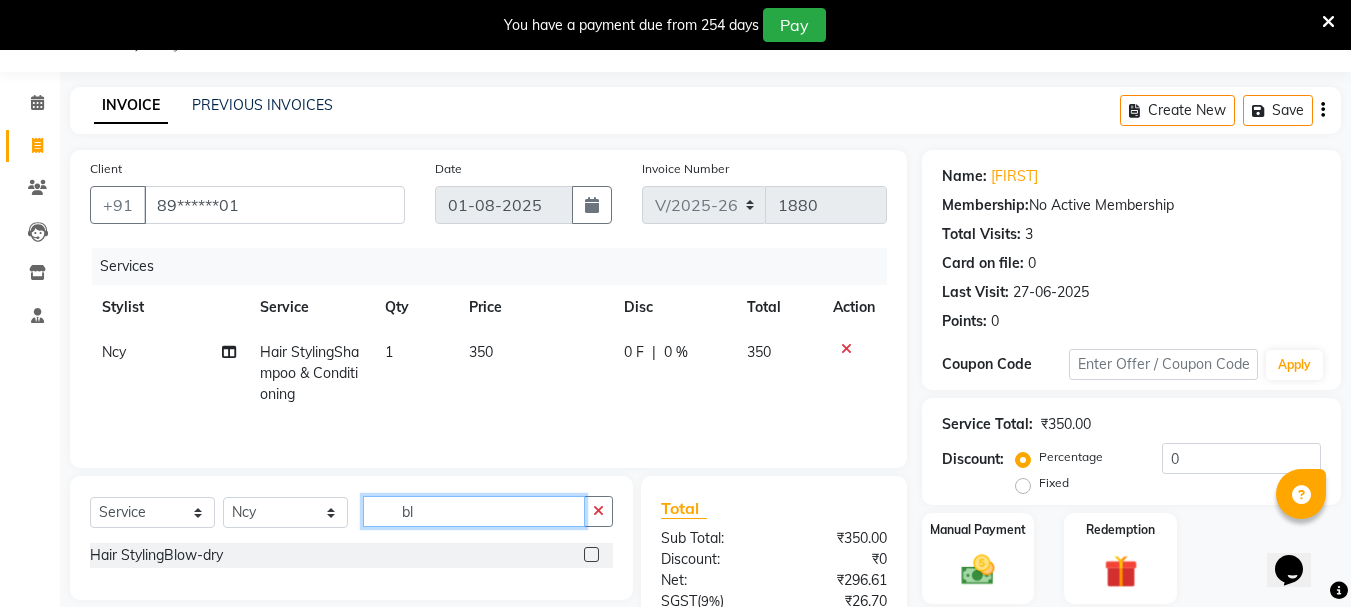 type on "b" 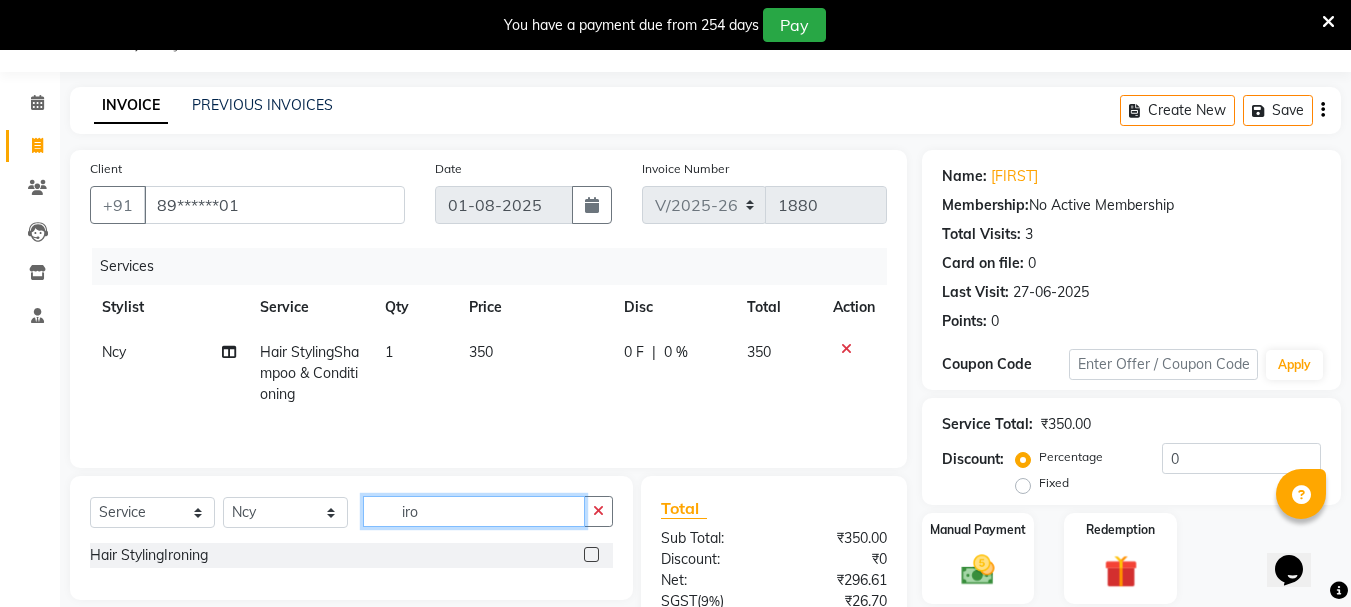 type on "iro" 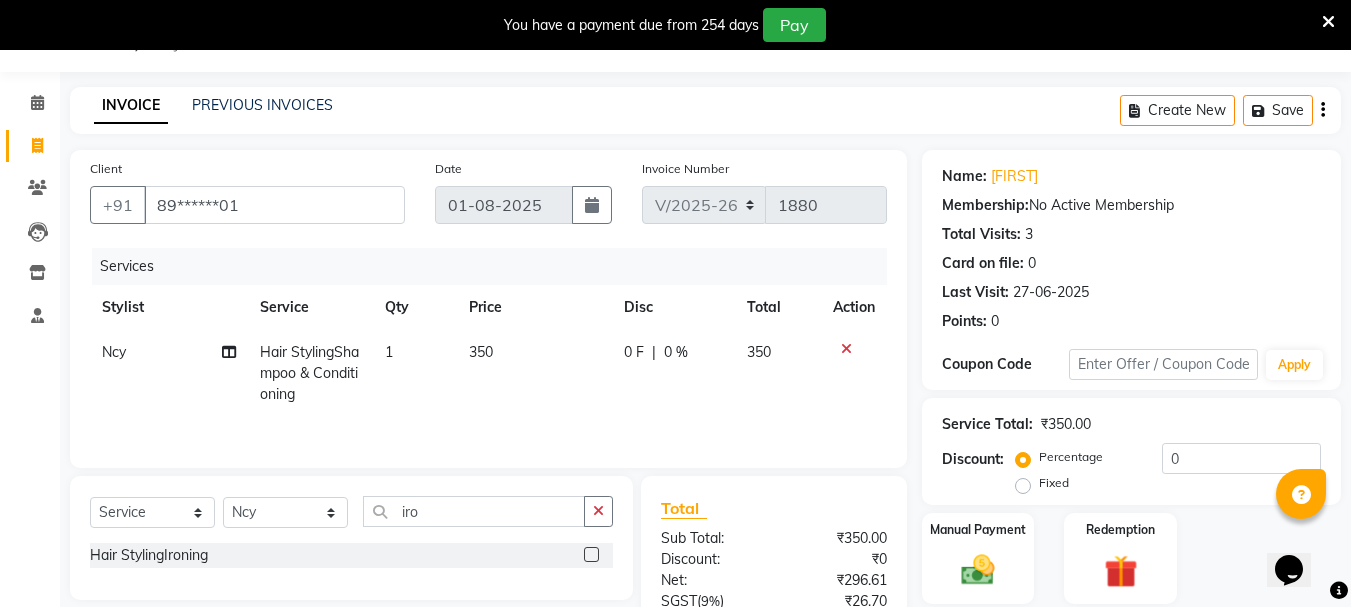 click 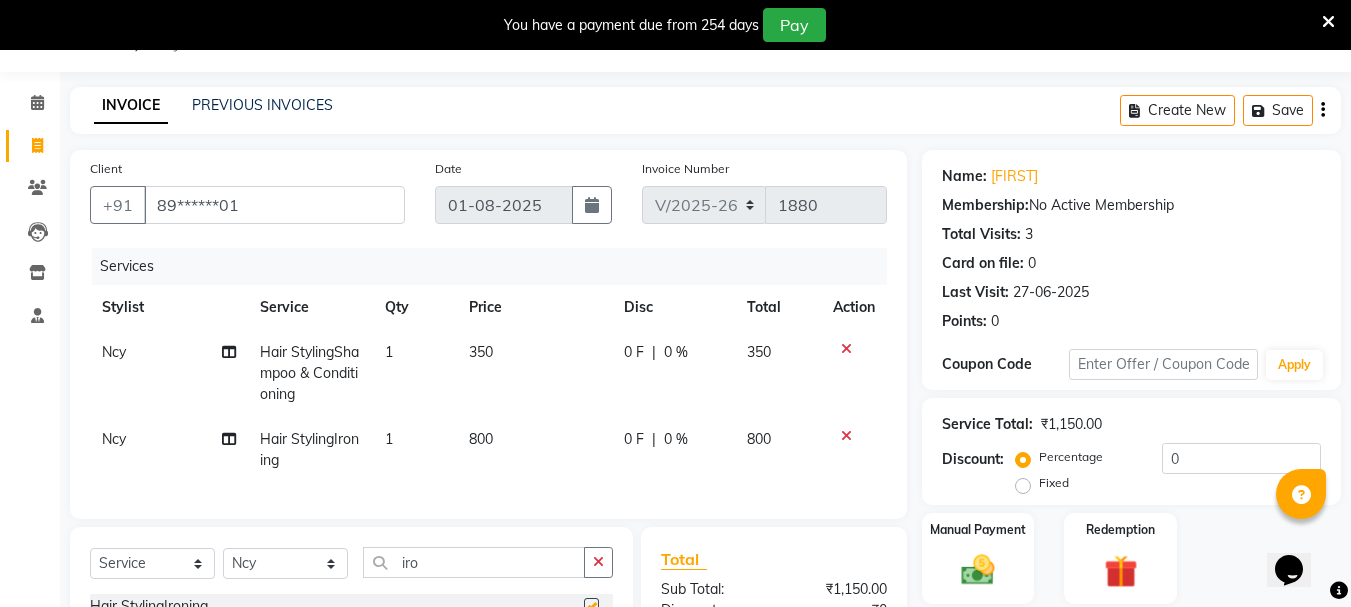 checkbox on "false" 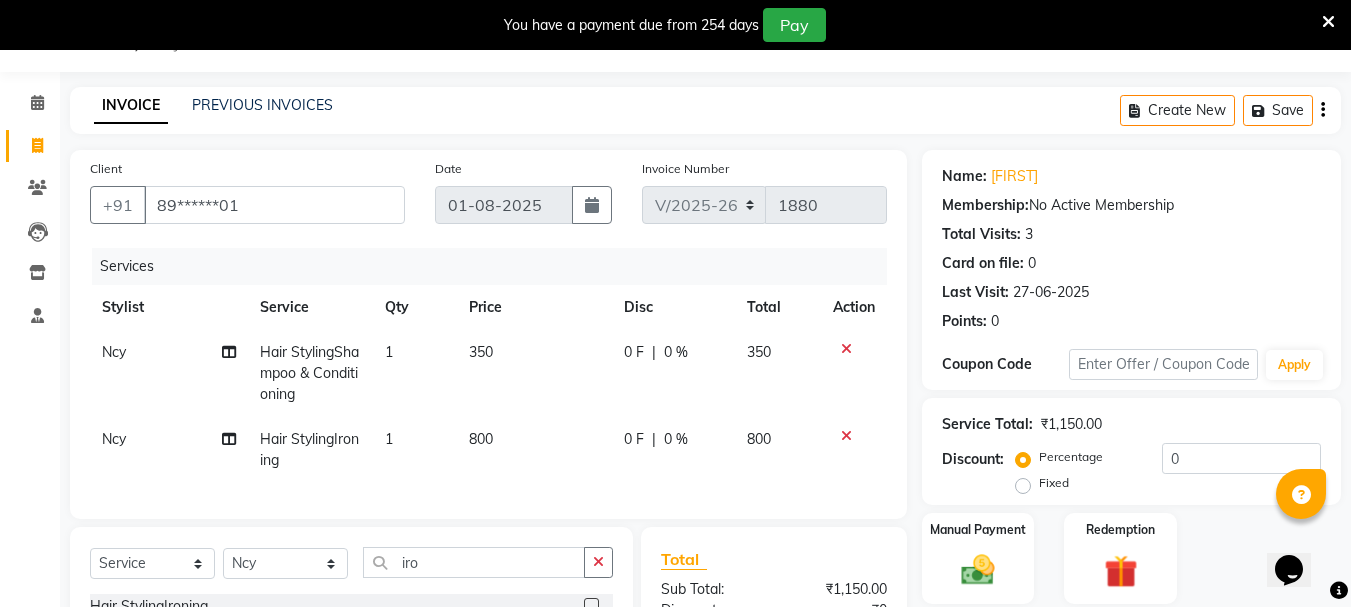 scroll, scrollTop: 150, scrollLeft: 0, axis: vertical 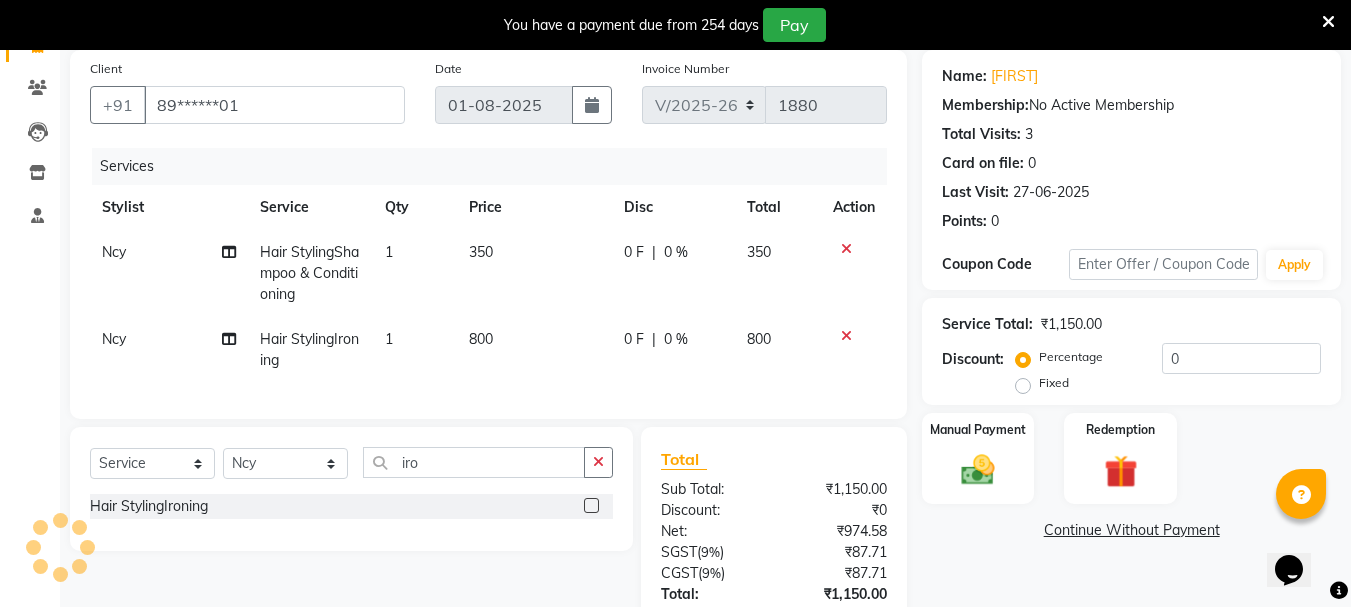 click on "800" 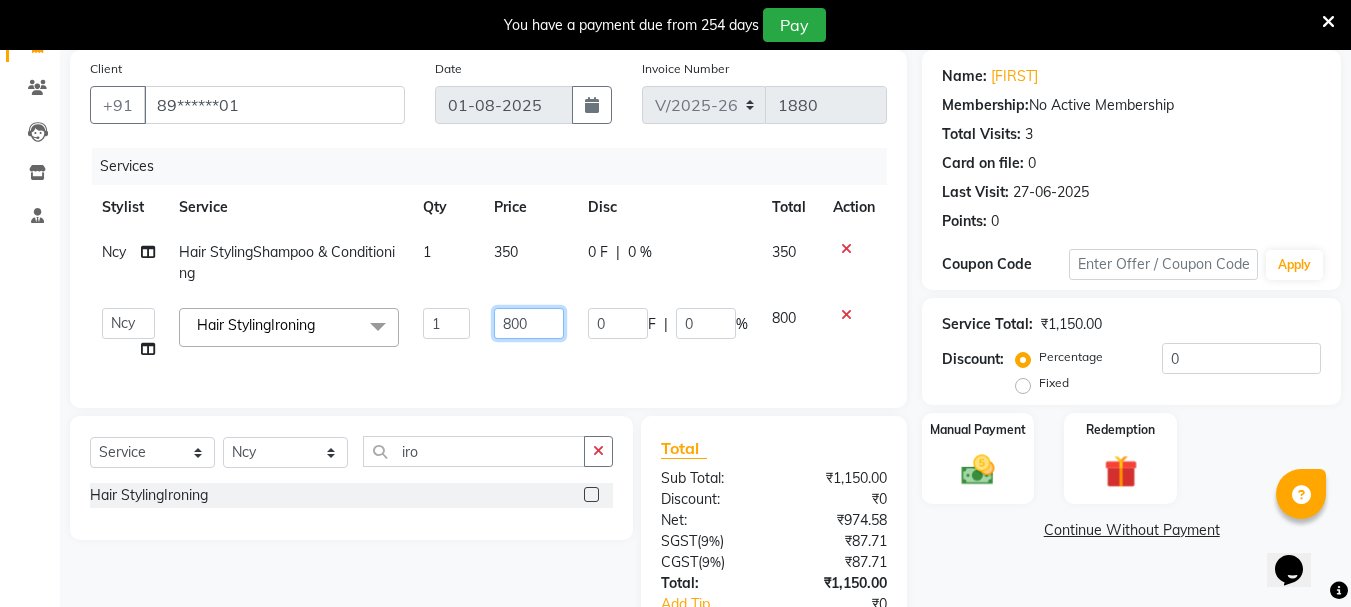 click on "800" 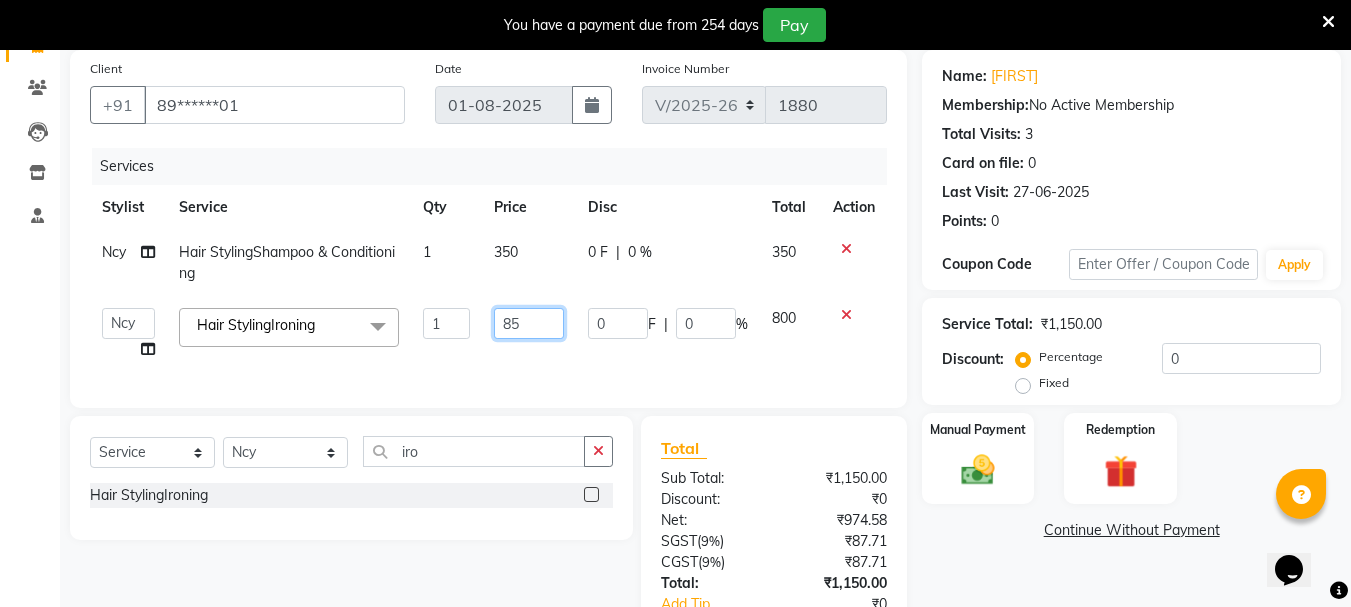 type on "850" 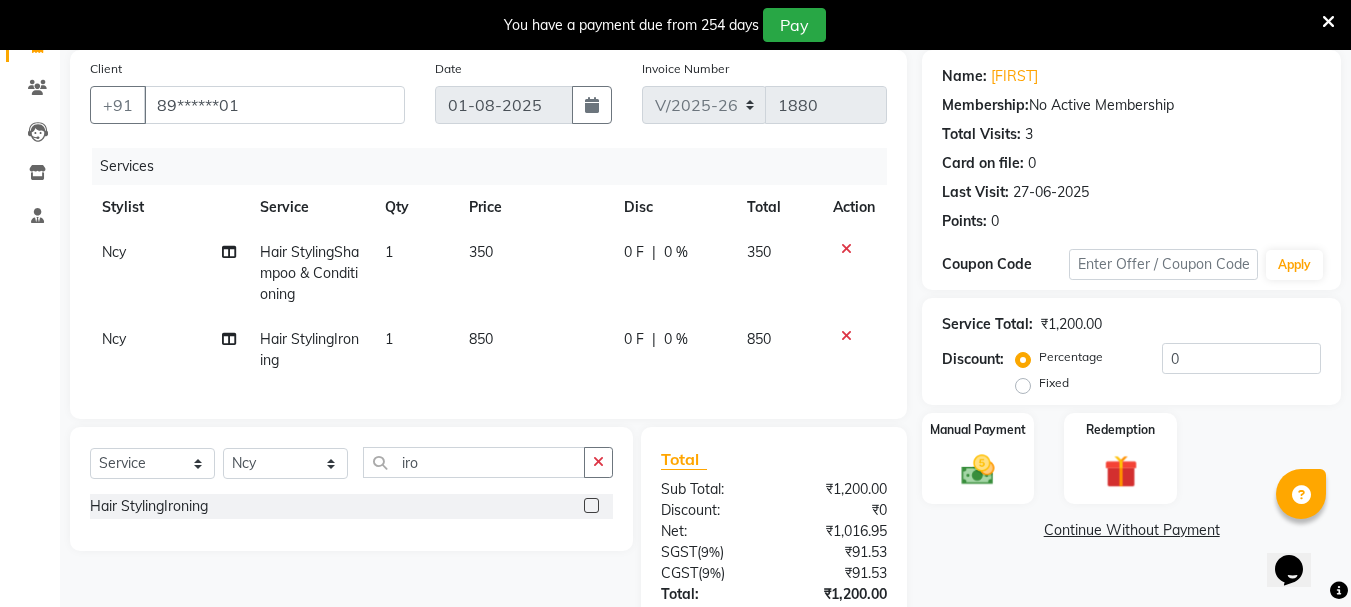 click on "850" 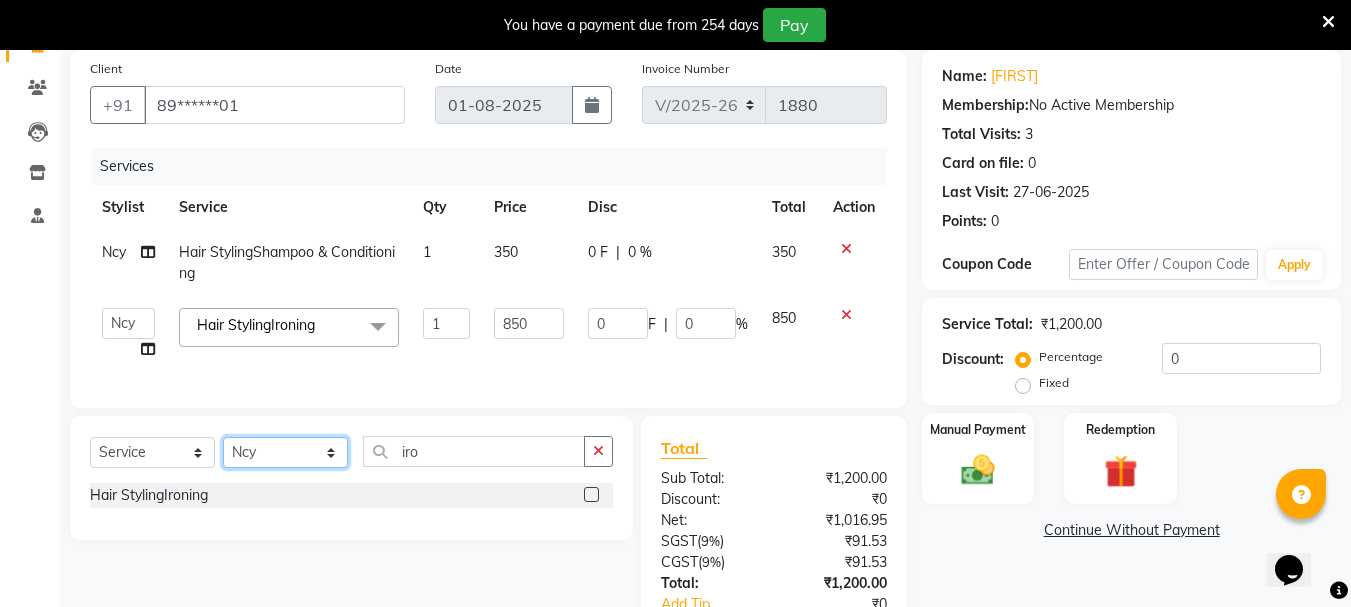 click on "Select Stylist [FIRST] [LAST] [FIRST] [FIRST] [FIRST] [FIRST] [FIRST] [FIRST] [FIRST] [FIRST] [FIRST] [FIRST] [FIRST] [FIRST] [FIRST] [FIRST] [FIRST] [FIRST] [FIRST] [FIRST] [FIRST]" 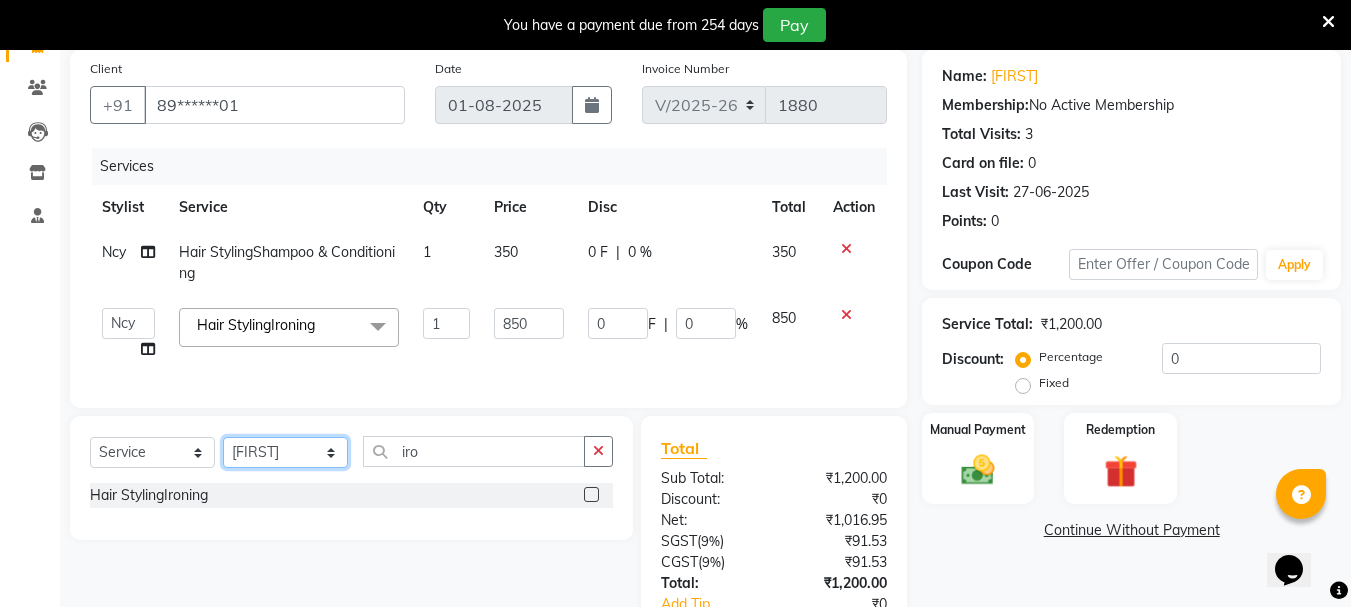 click on "Select Stylist [FIRST] [LAST] [FIRST] [FIRST] [FIRST] [FIRST] [FIRST] [FIRST] [FIRST] [FIRST] [FIRST] [FIRST] [FIRST] [FIRST] [FIRST] [FIRST] [FIRST] [FIRST] [FIRST] [FIRST] [FIRST]" 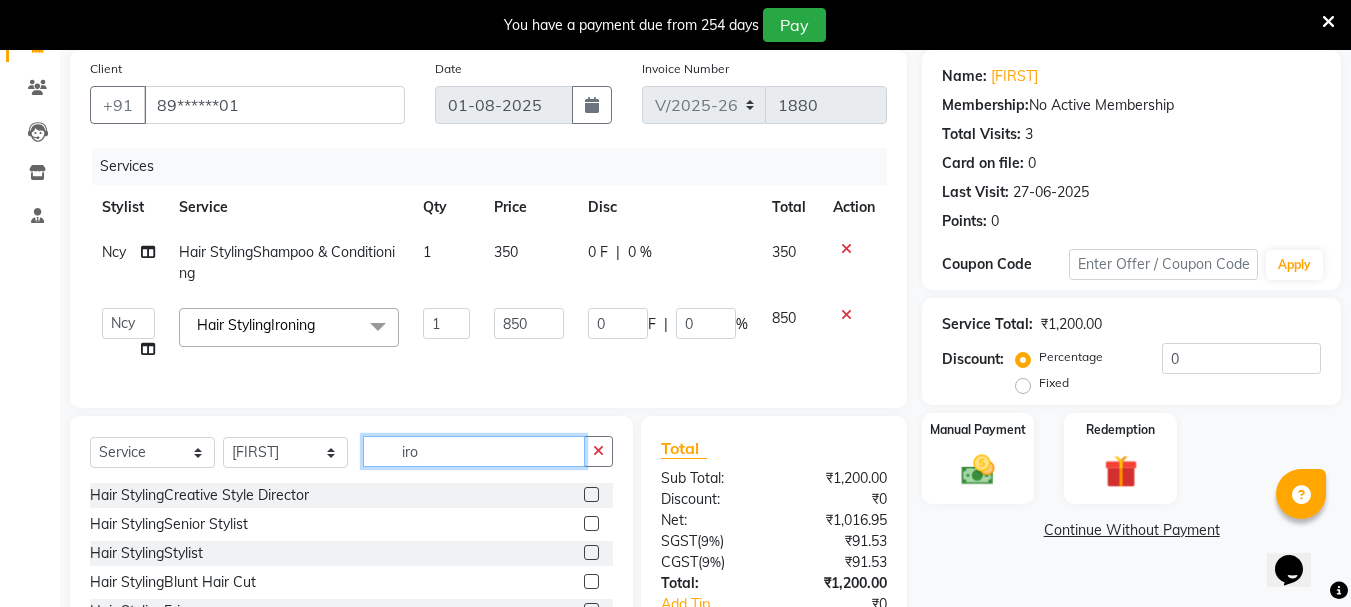 click on "iro" 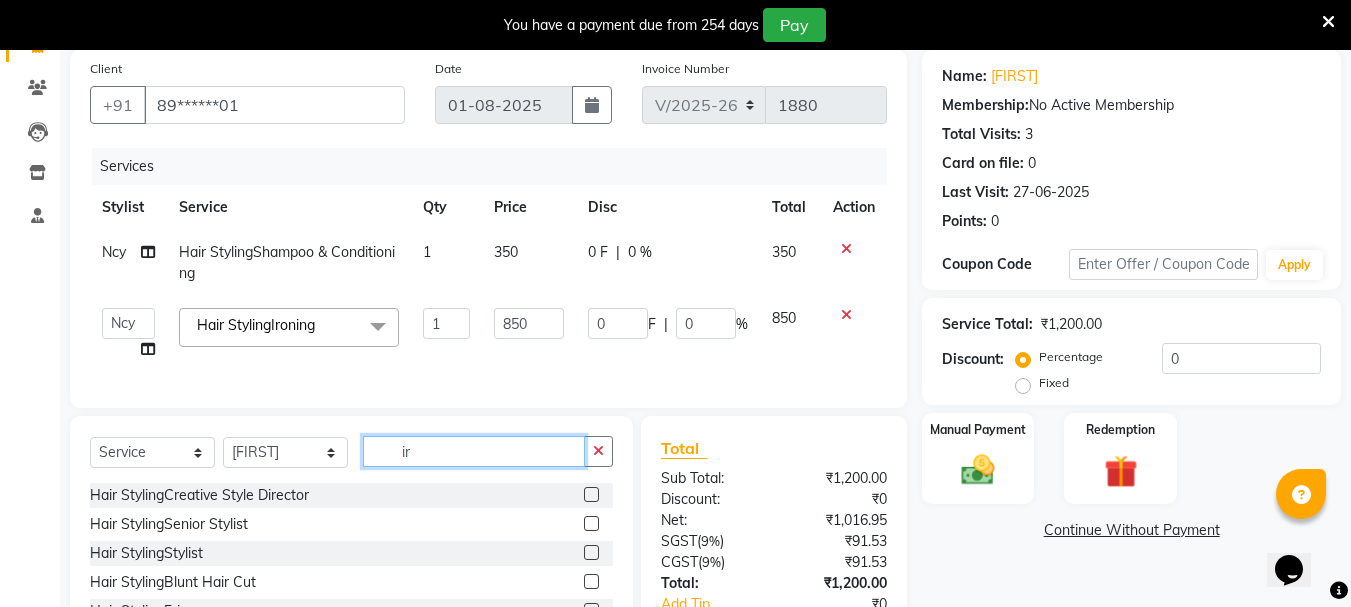 type on "i" 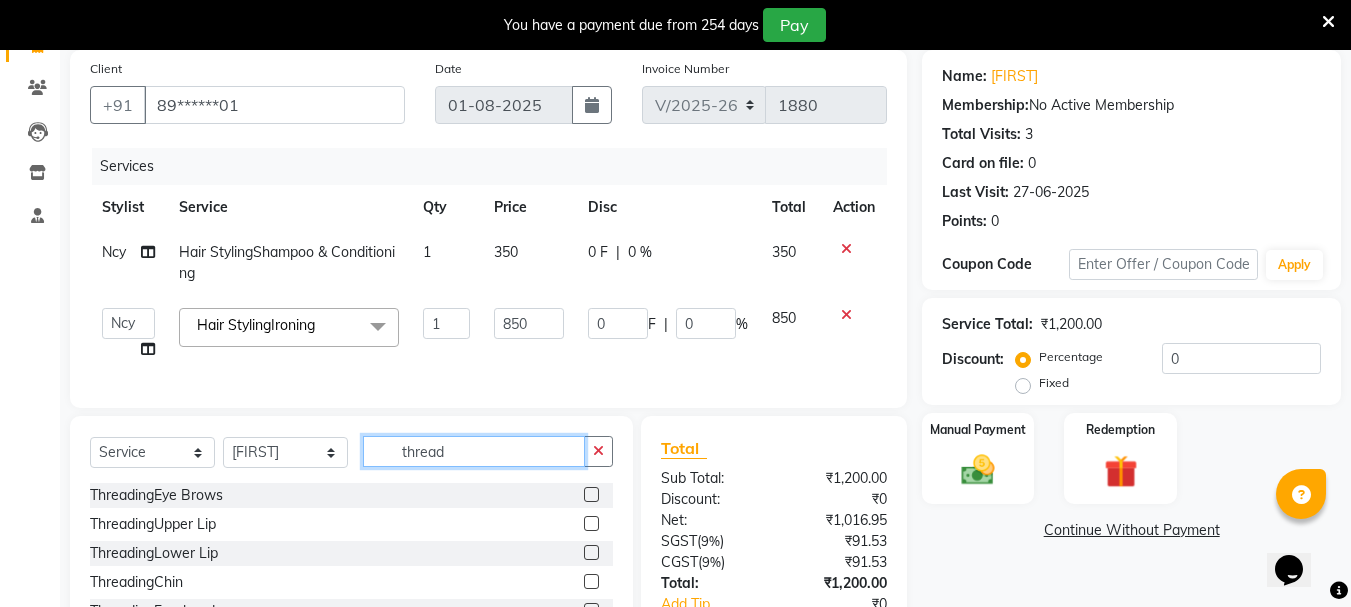 type on "thread" 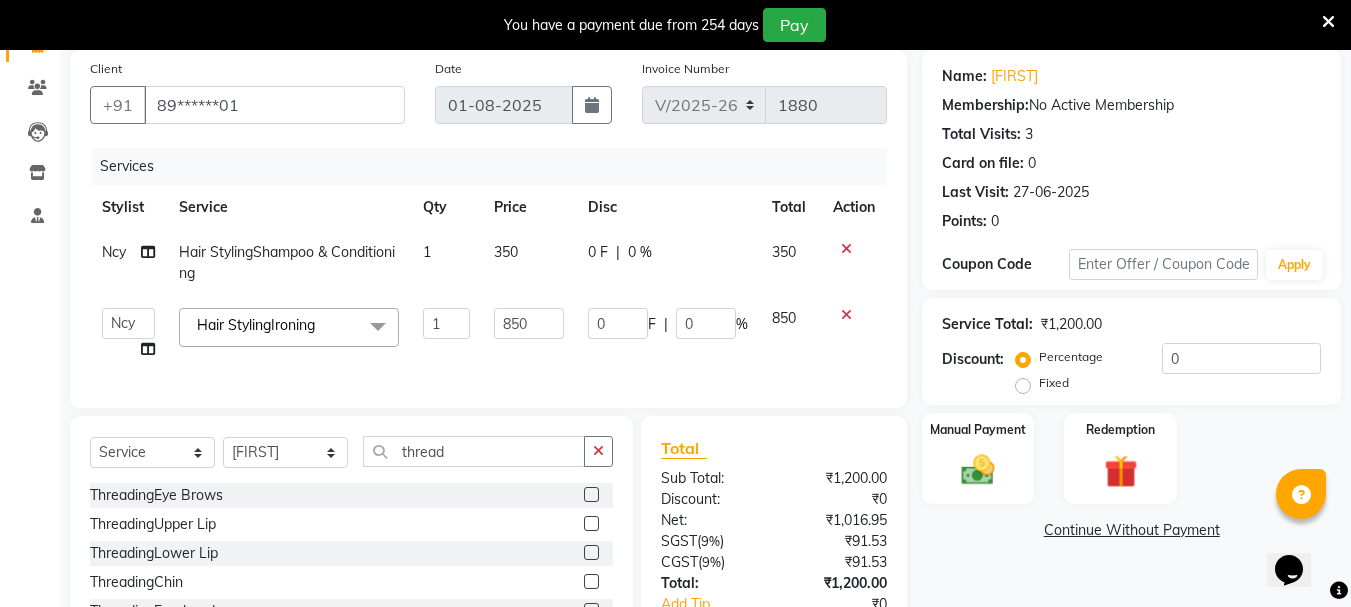 click 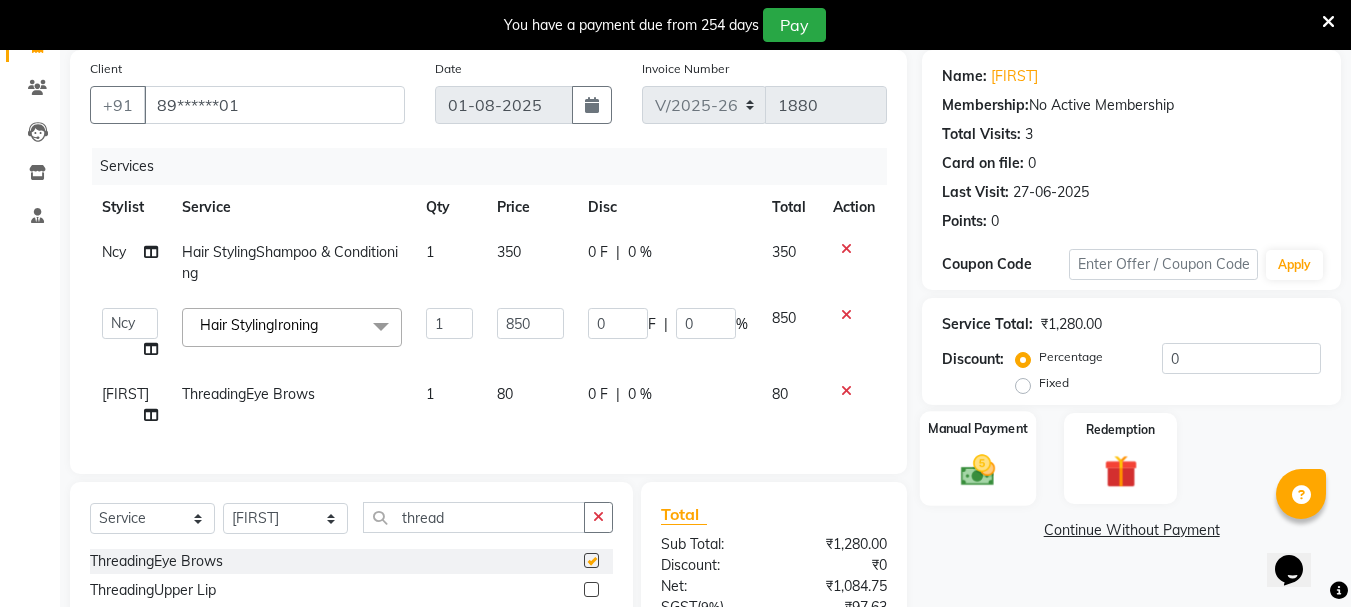 checkbox on "false" 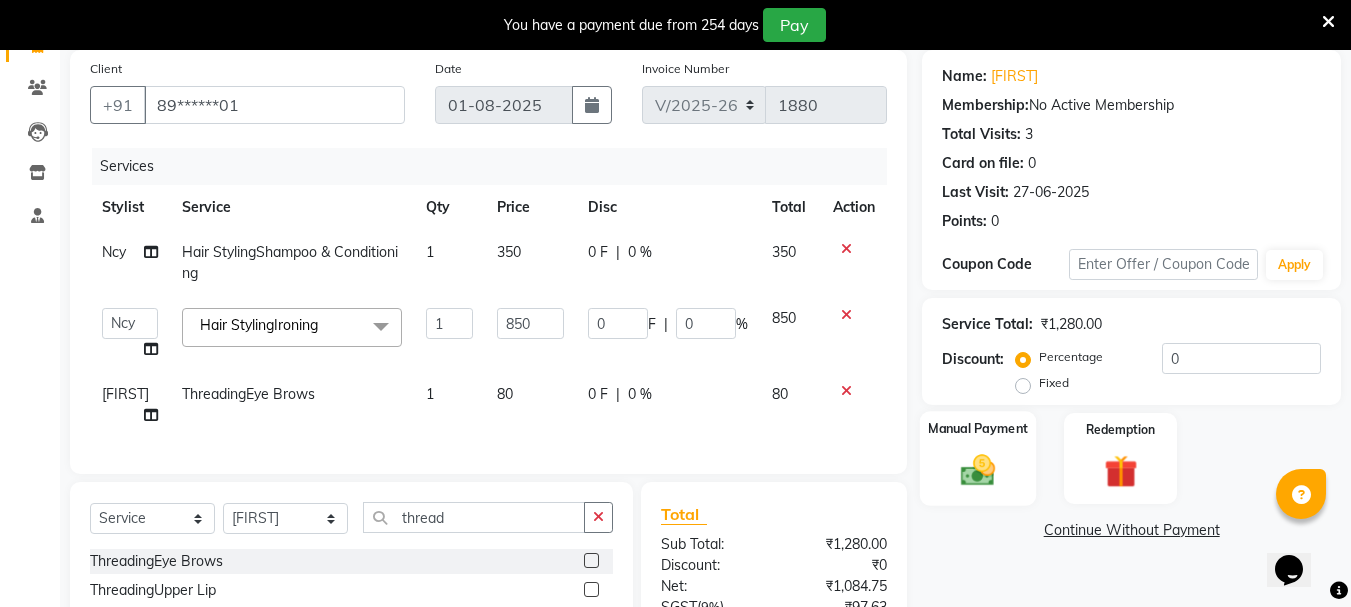 click 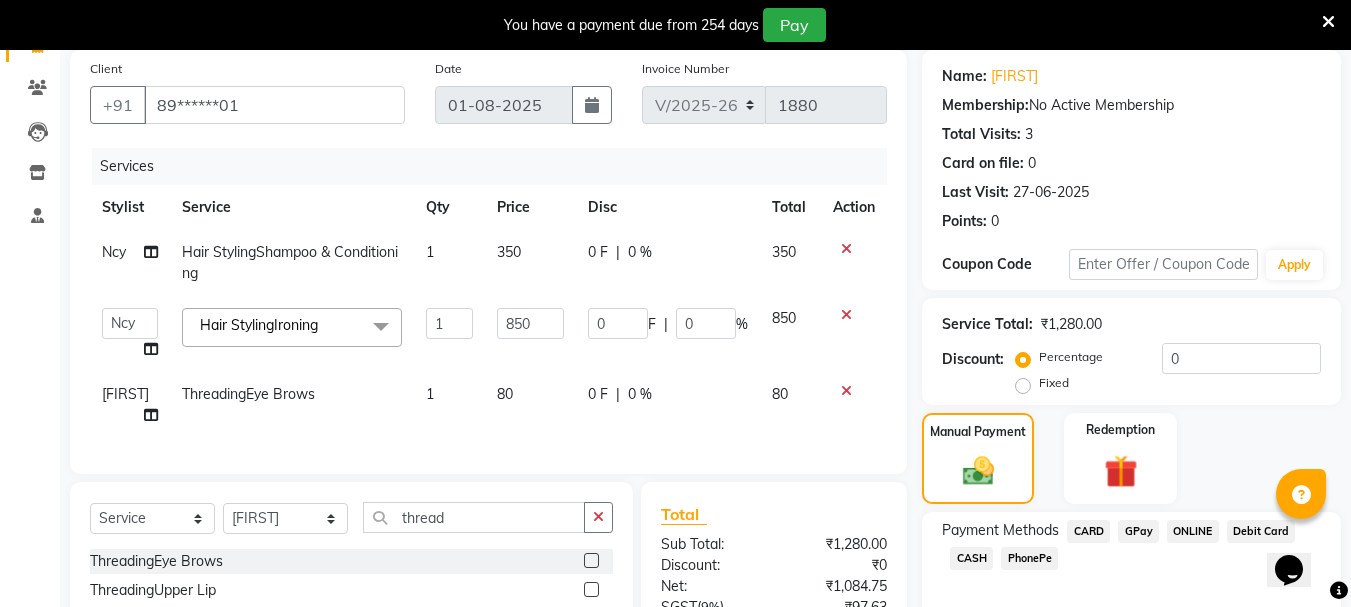 click on "CASH" 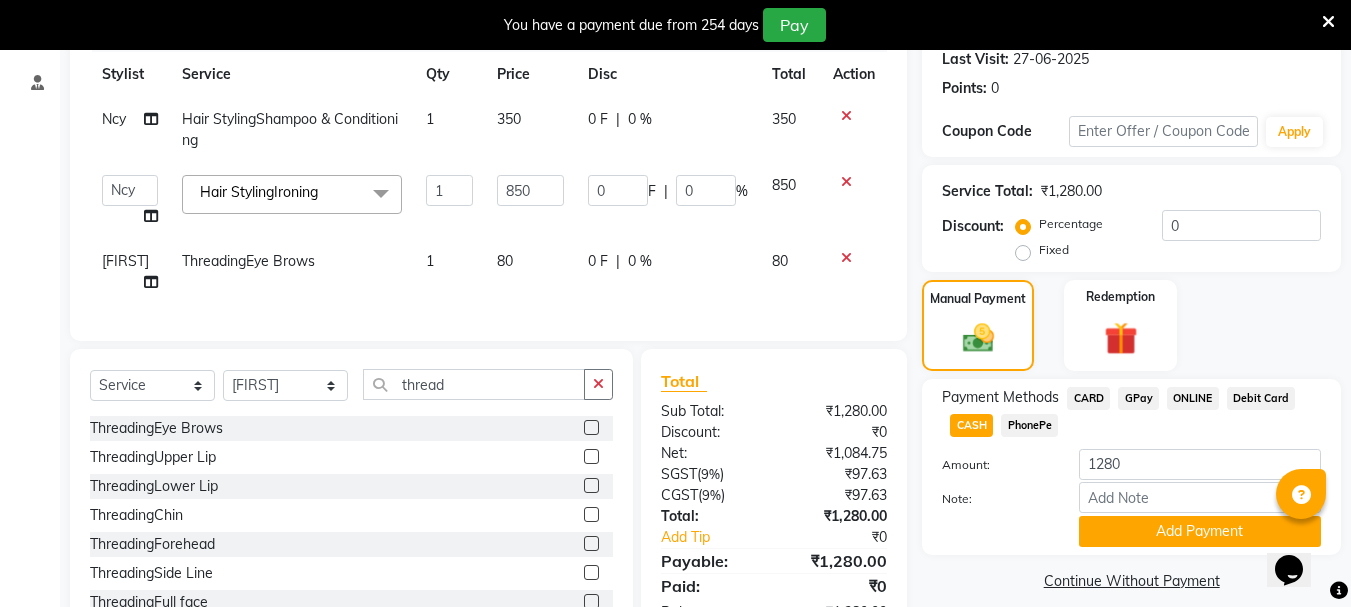 scroll, scrollTop: 344, scrollLeft: 0, axis: vertical 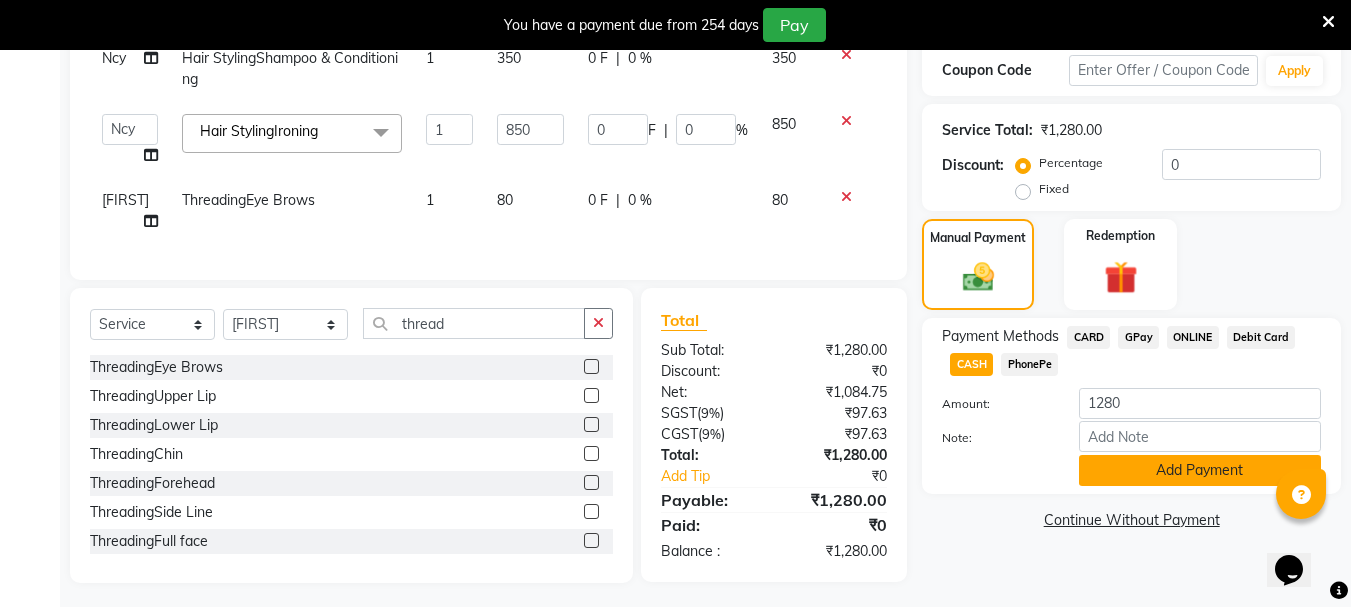 click on "Add Payment" 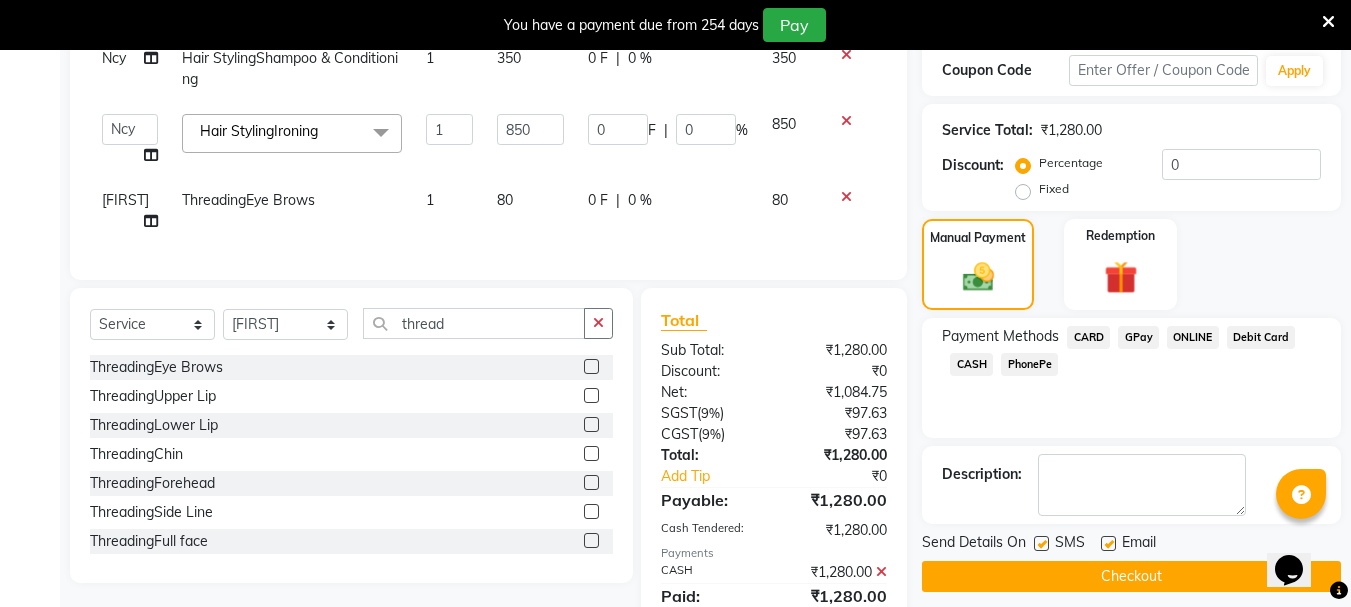 scroll, scrollTop: 414, scrollLeft: 0, axis: vertical 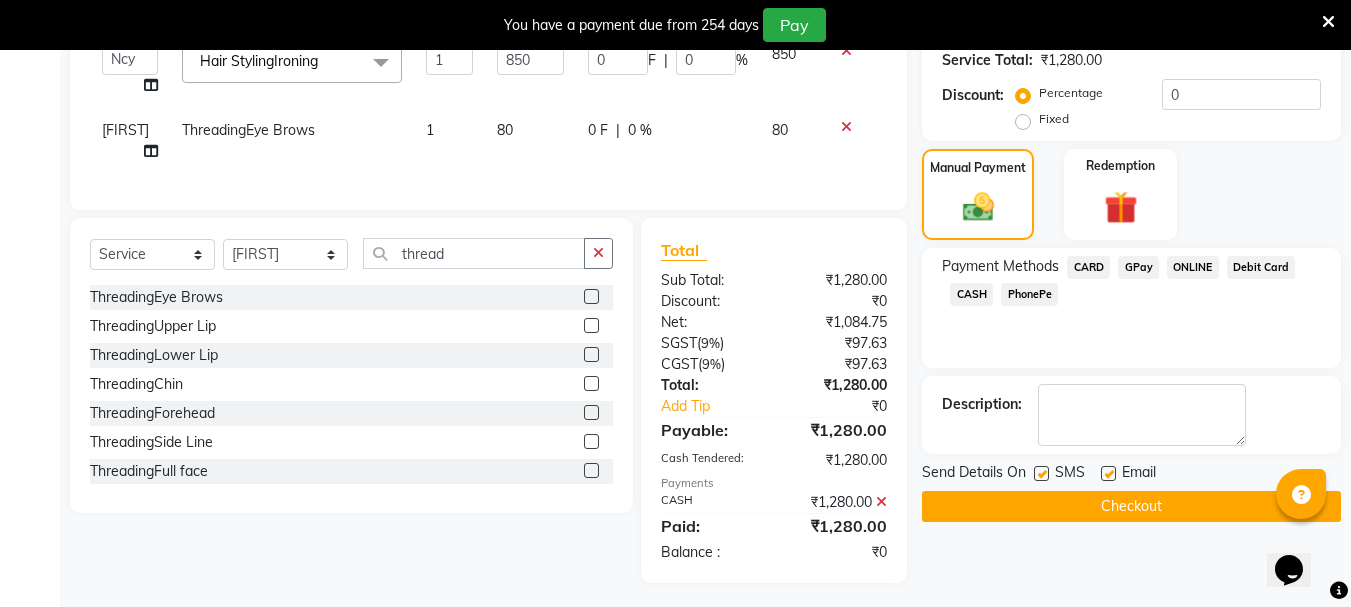 click on "Checkout" 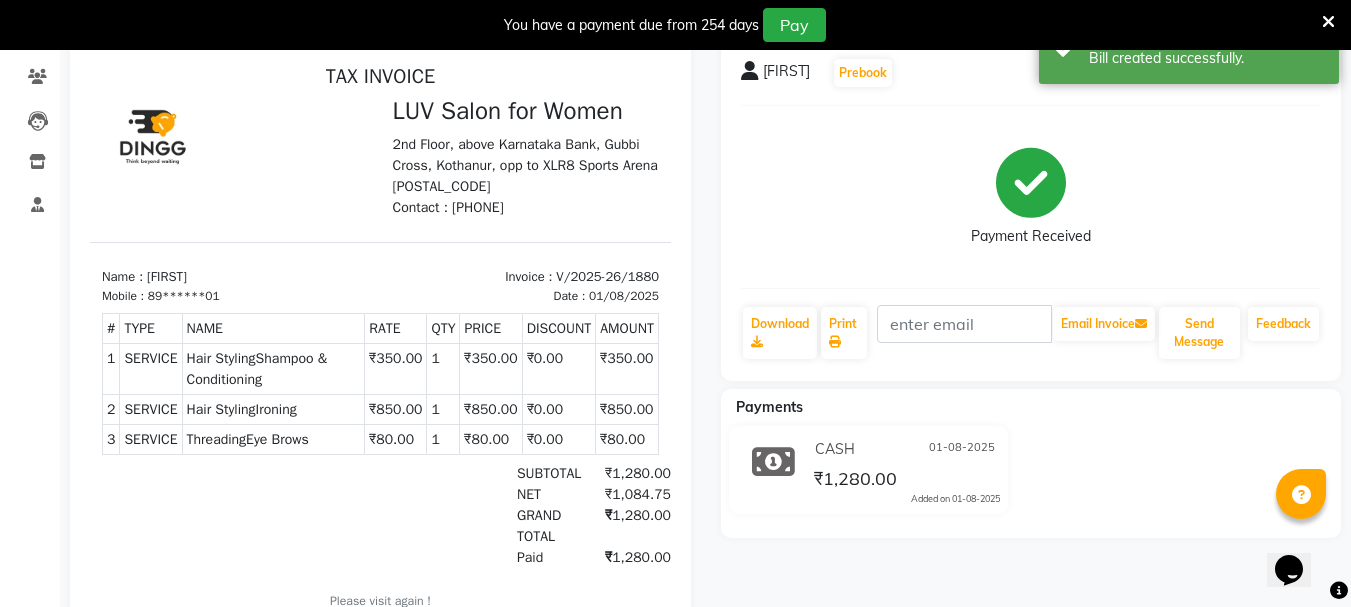 scroll, scrollTop: 0, scrollLeft: 0, axis: both 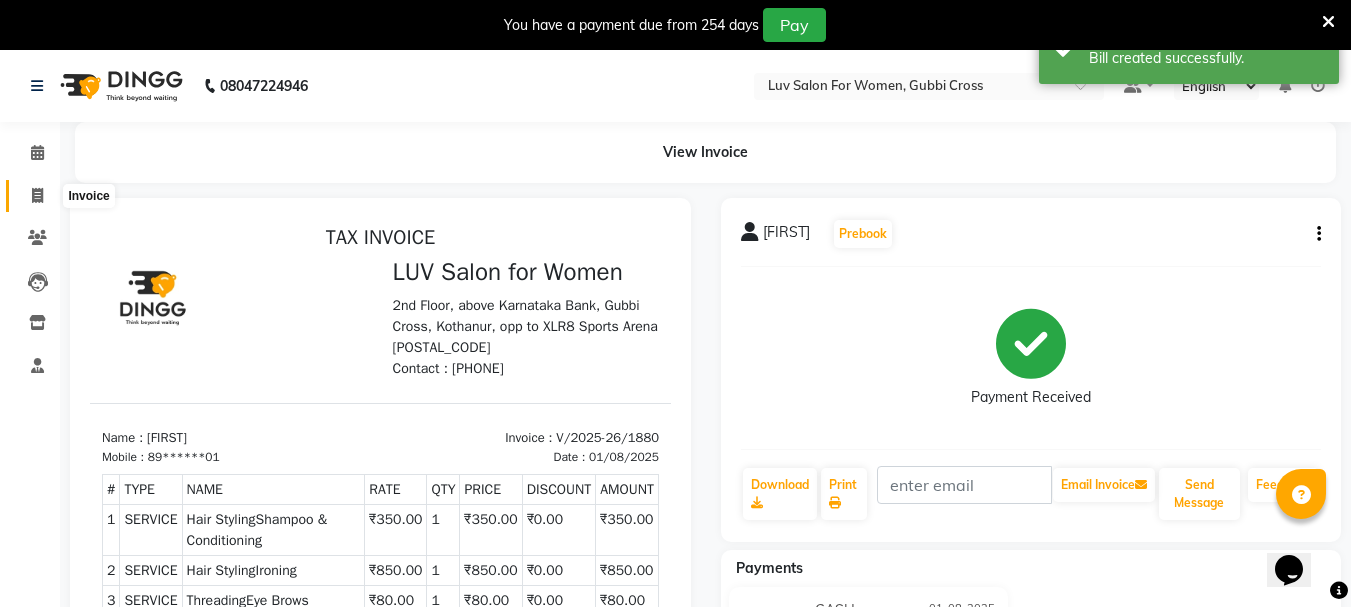 click 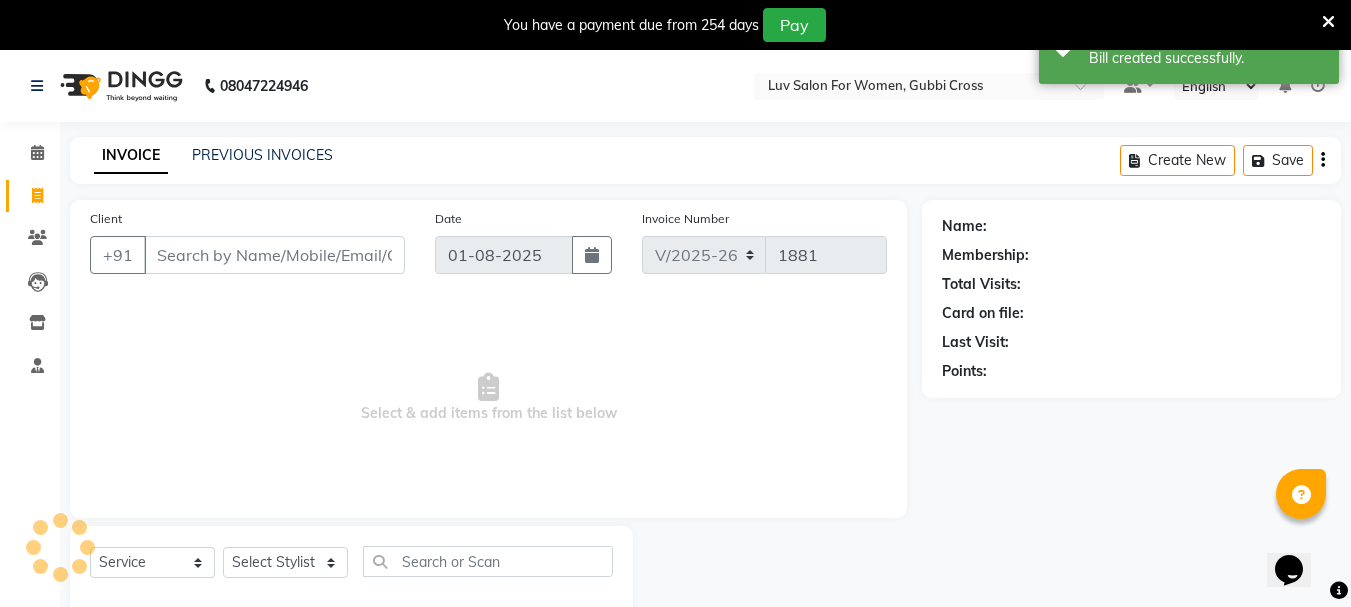 scroll, scrollTop: 50, scrollLeft: 0, axis: vertical 